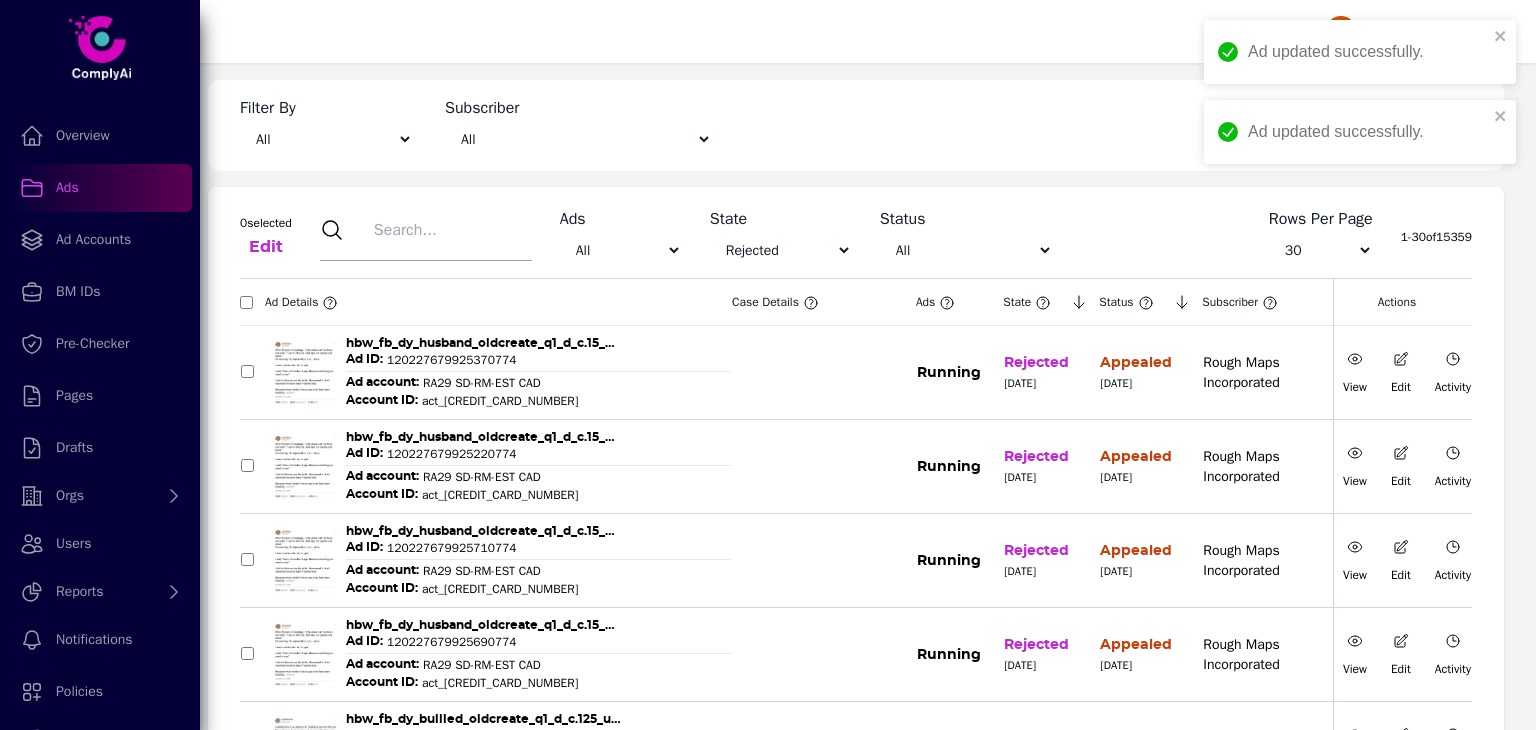 select on "All" 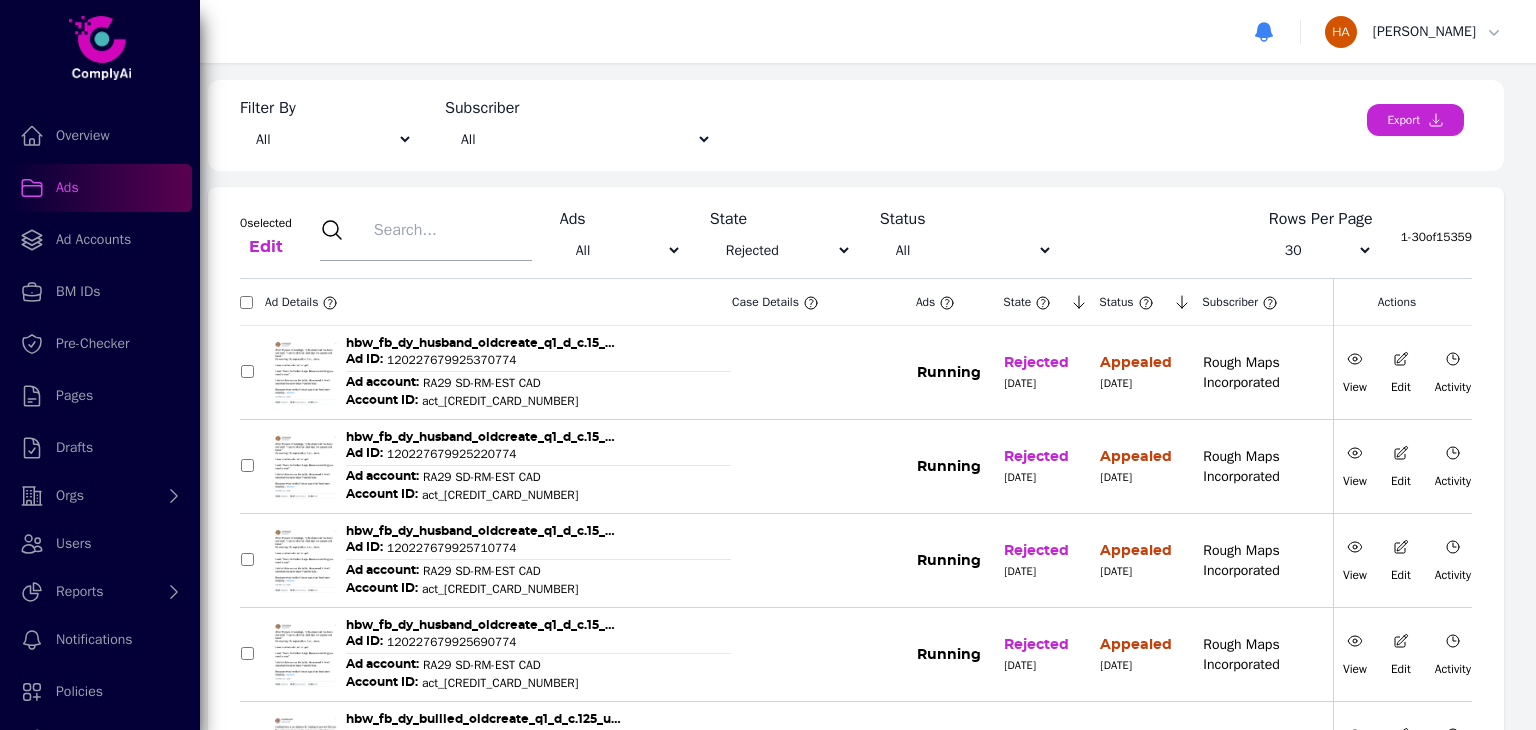click at bounding box center (247, 371) 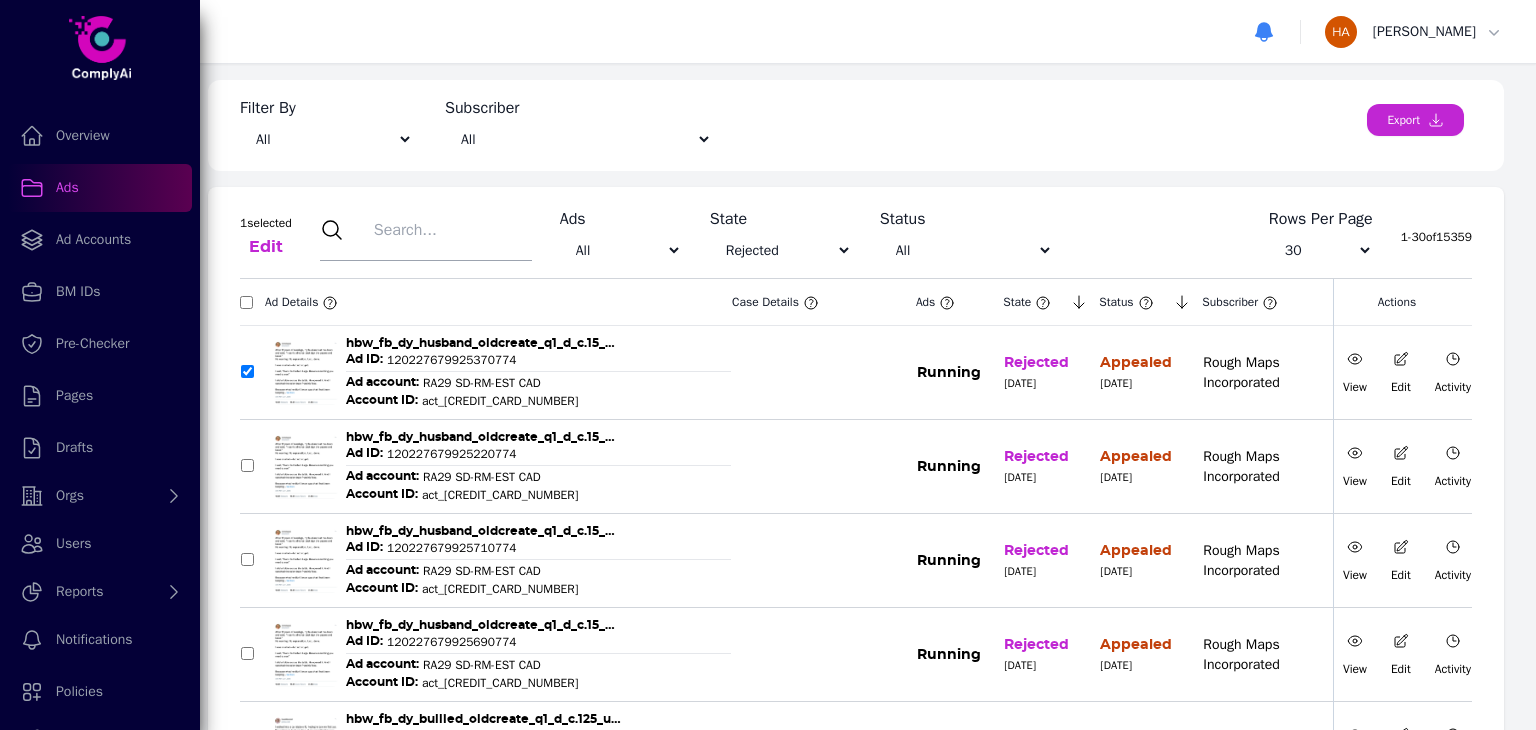 click at bounding box center [247, 465] 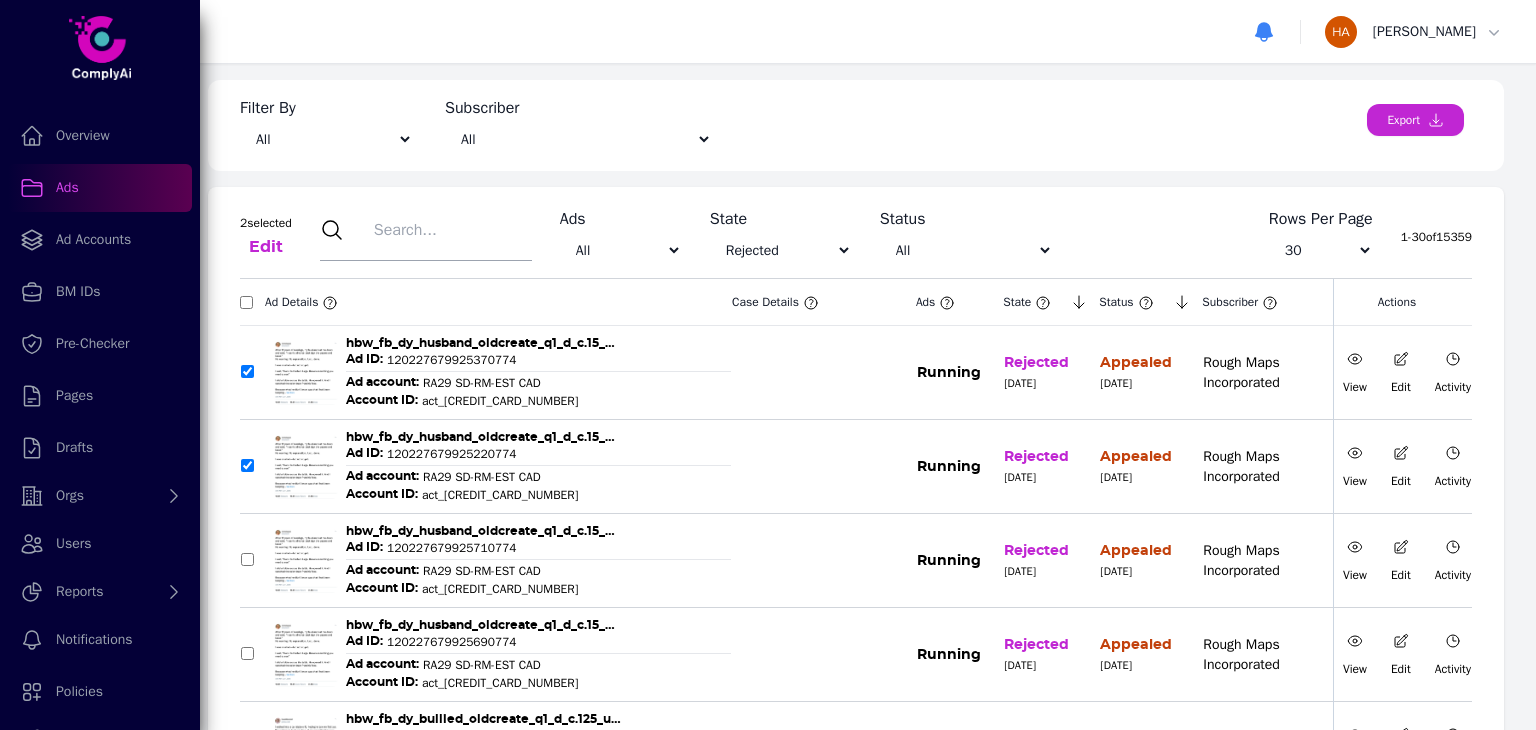 click at bounding box center (247, 559) 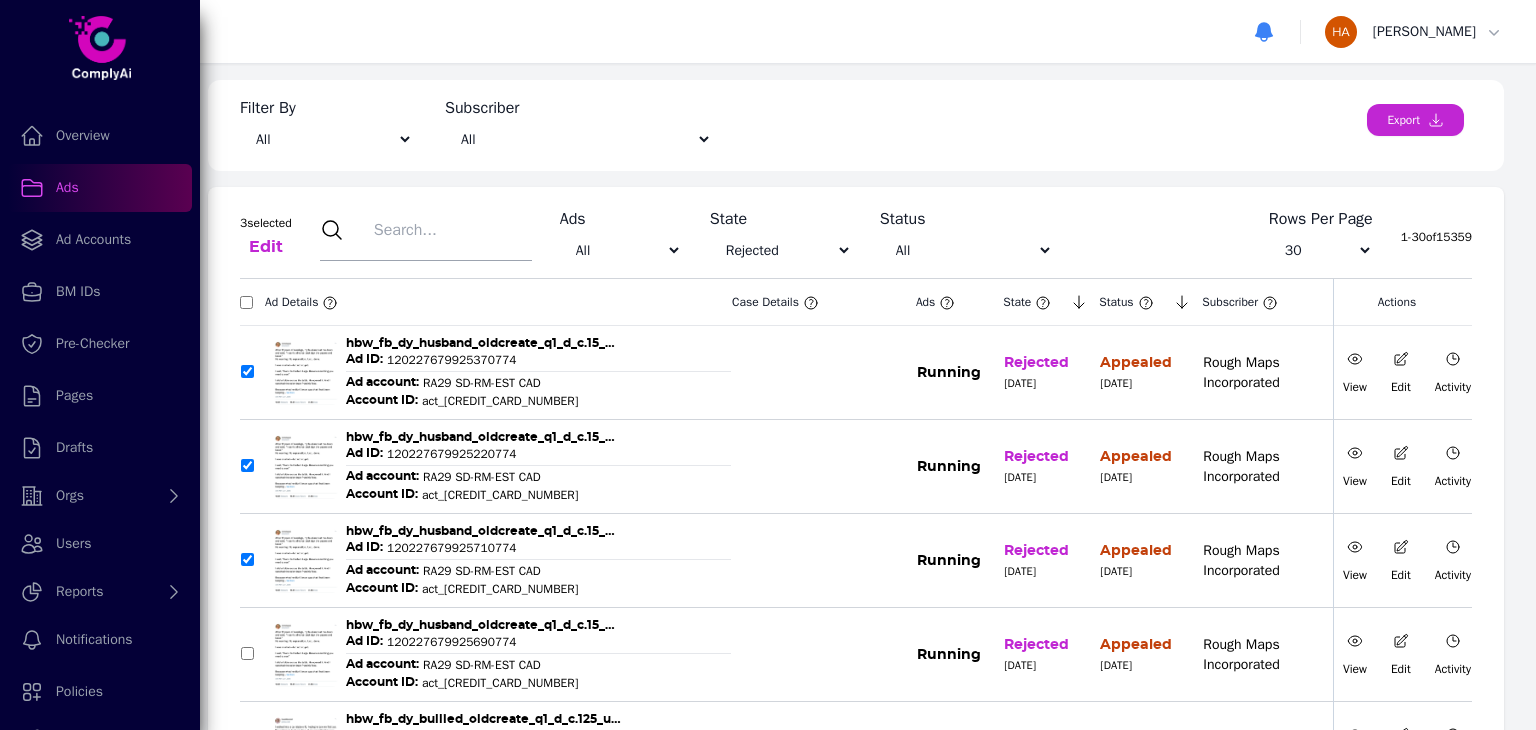 click at bounding box center (247, 653) 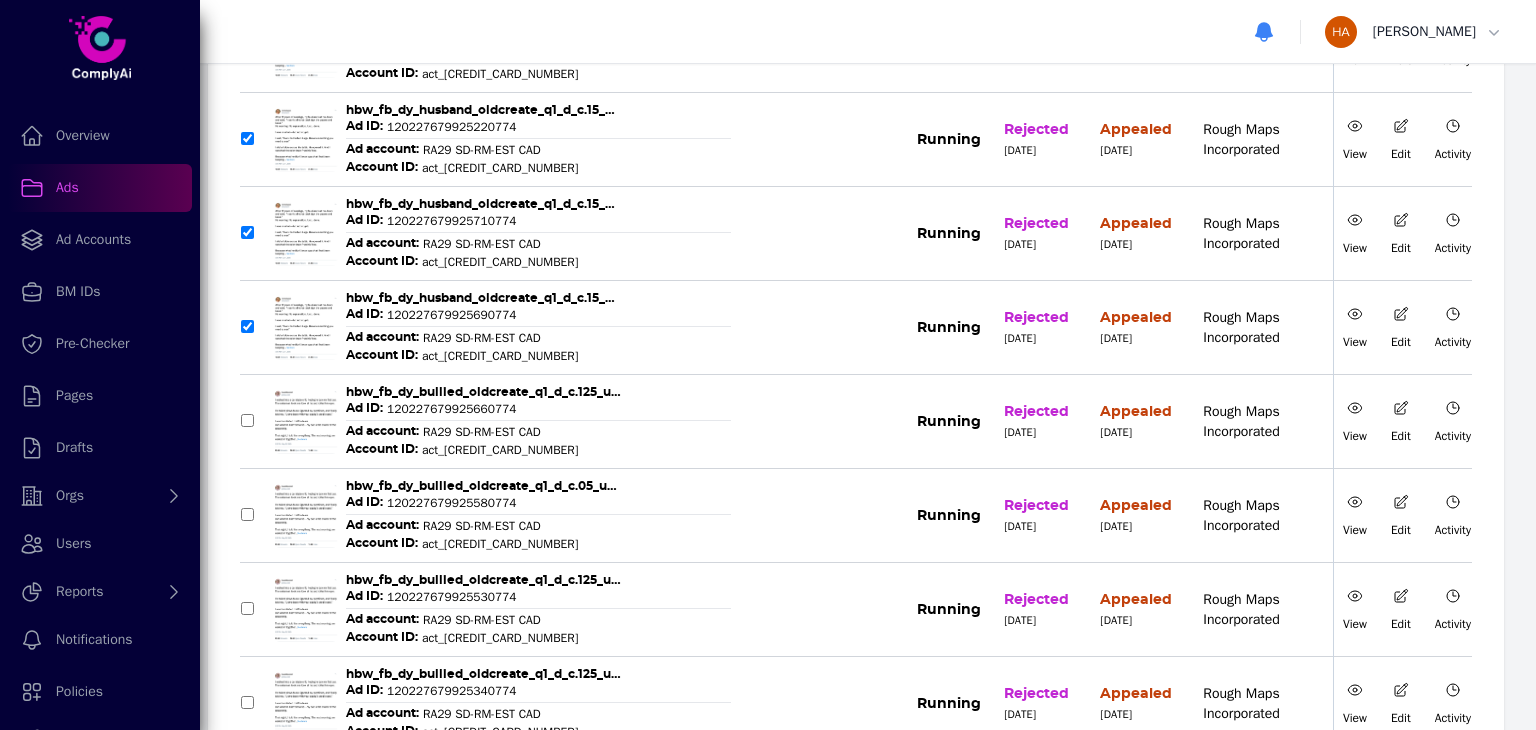 scroll, scrollTop: 330, scrollLeft: 0, axis: vertical 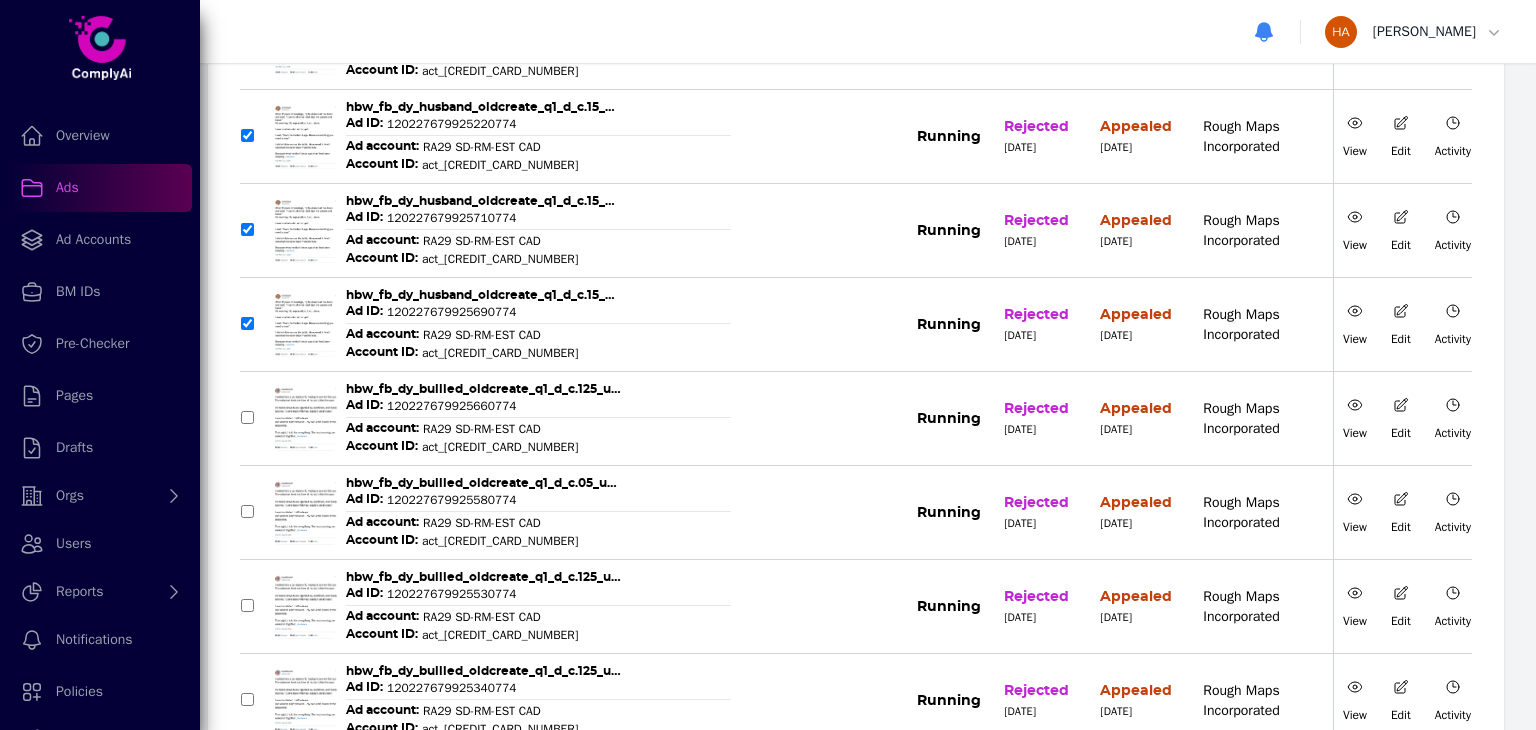 click at bounding box center (247, 417) 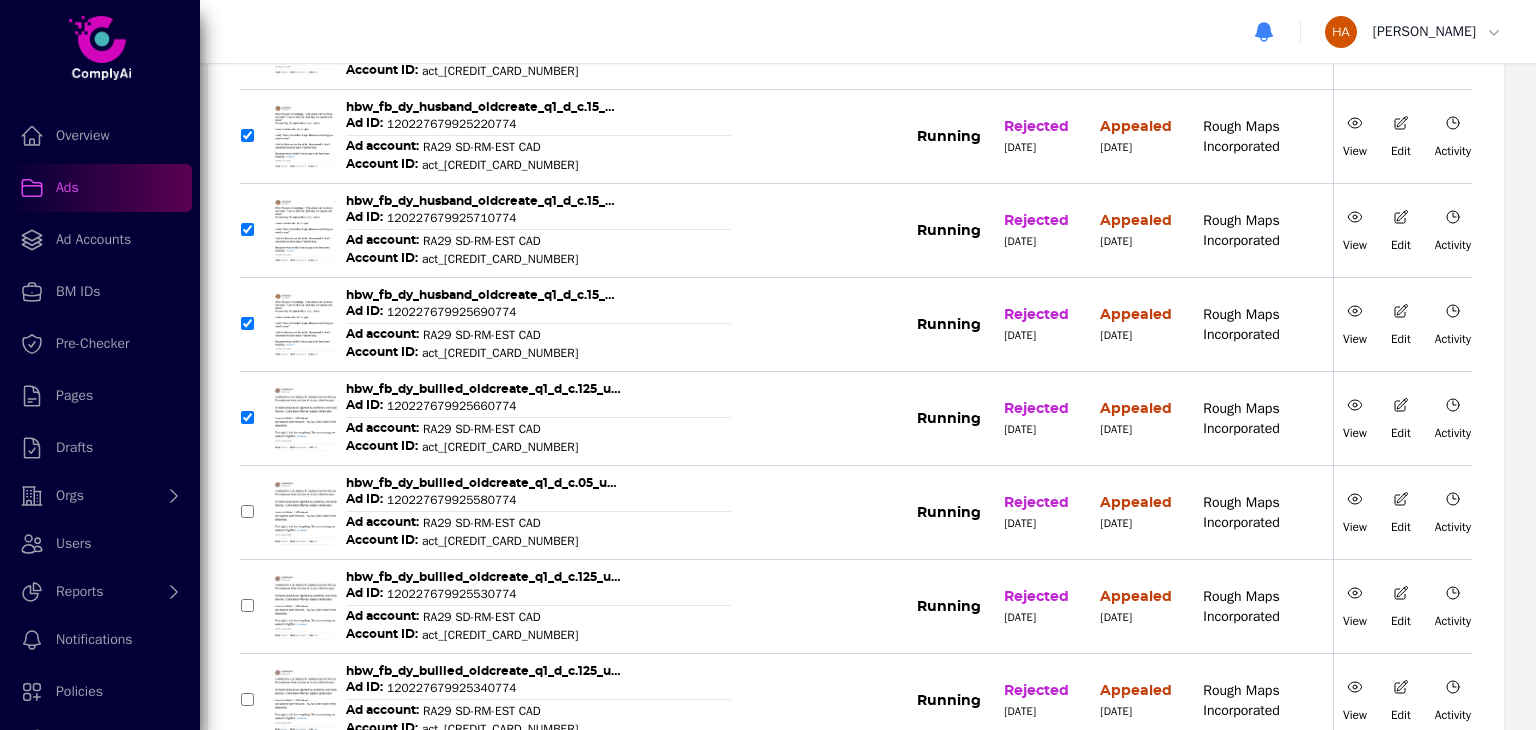 click at bounding box center [247, 511] 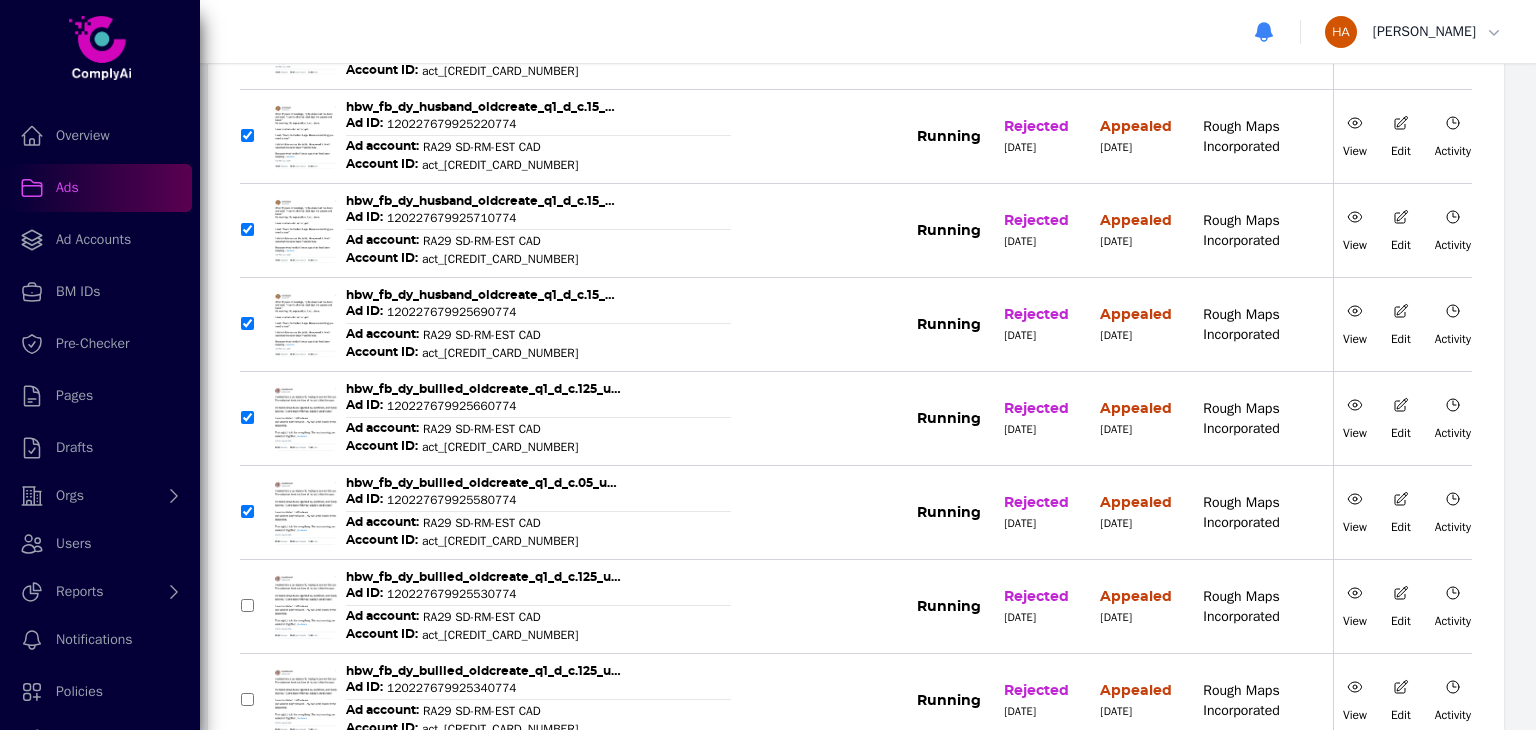 click at bounding box center [247, 605] 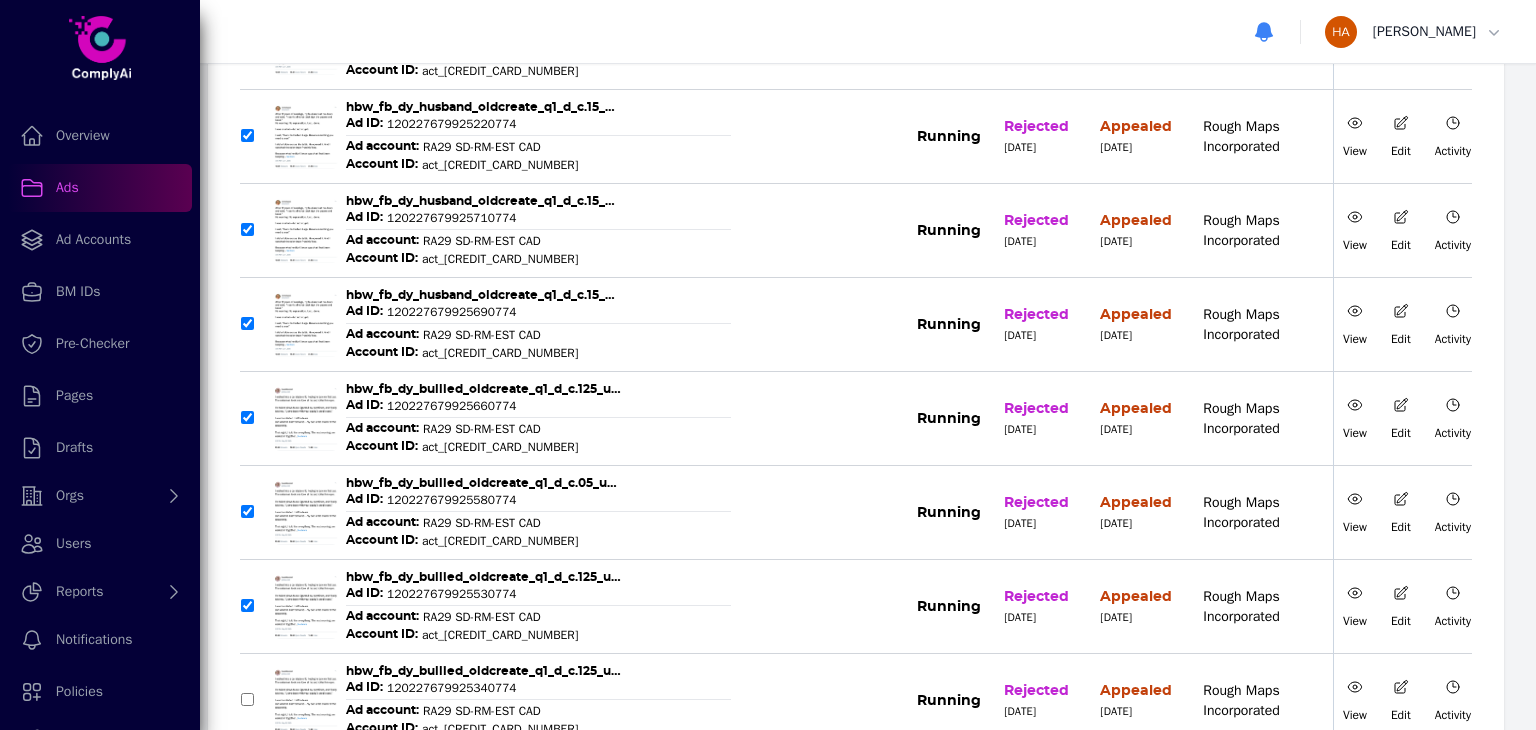 click at bounding box center (247, 699) 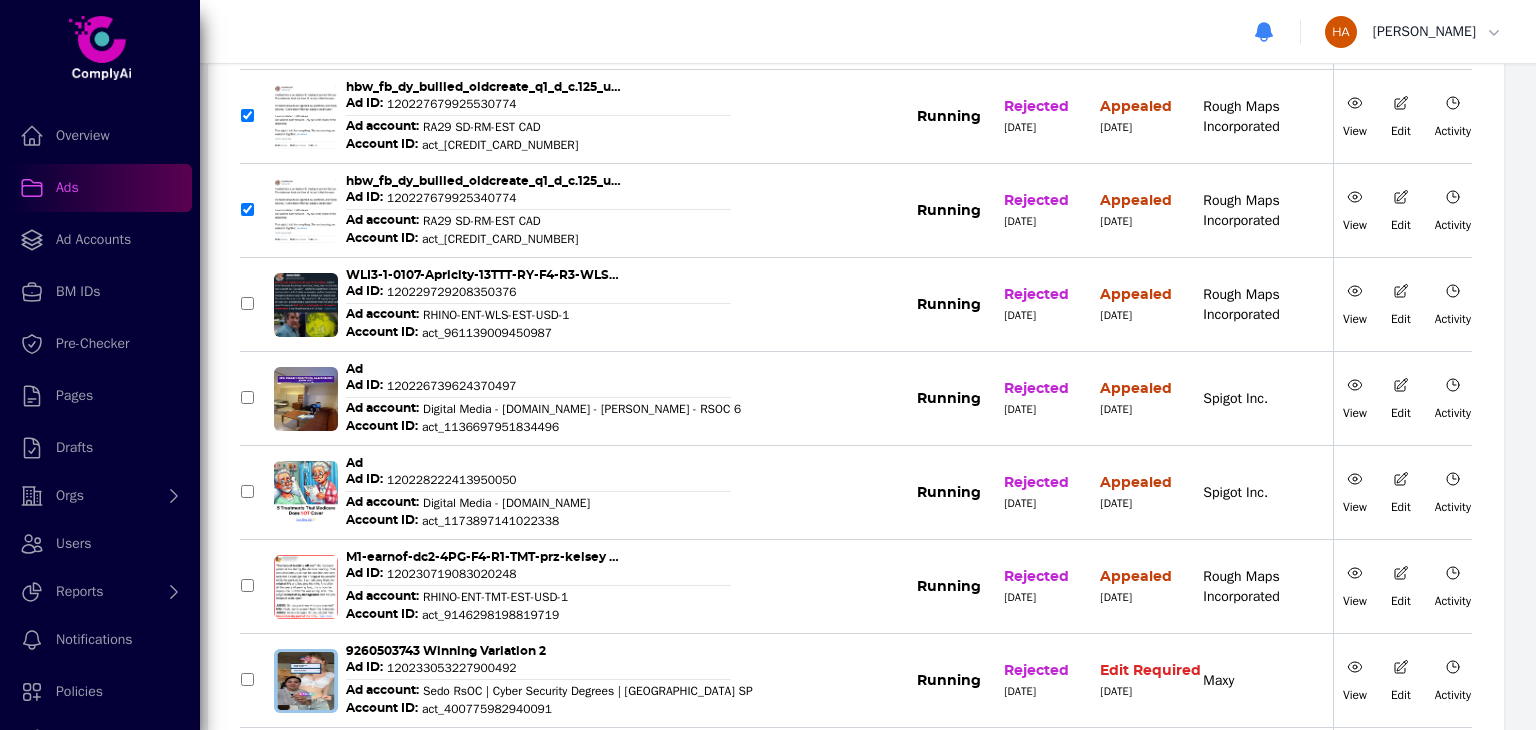 scroll, scrollTop: 874, scrollLeft: 0, axis: vertical 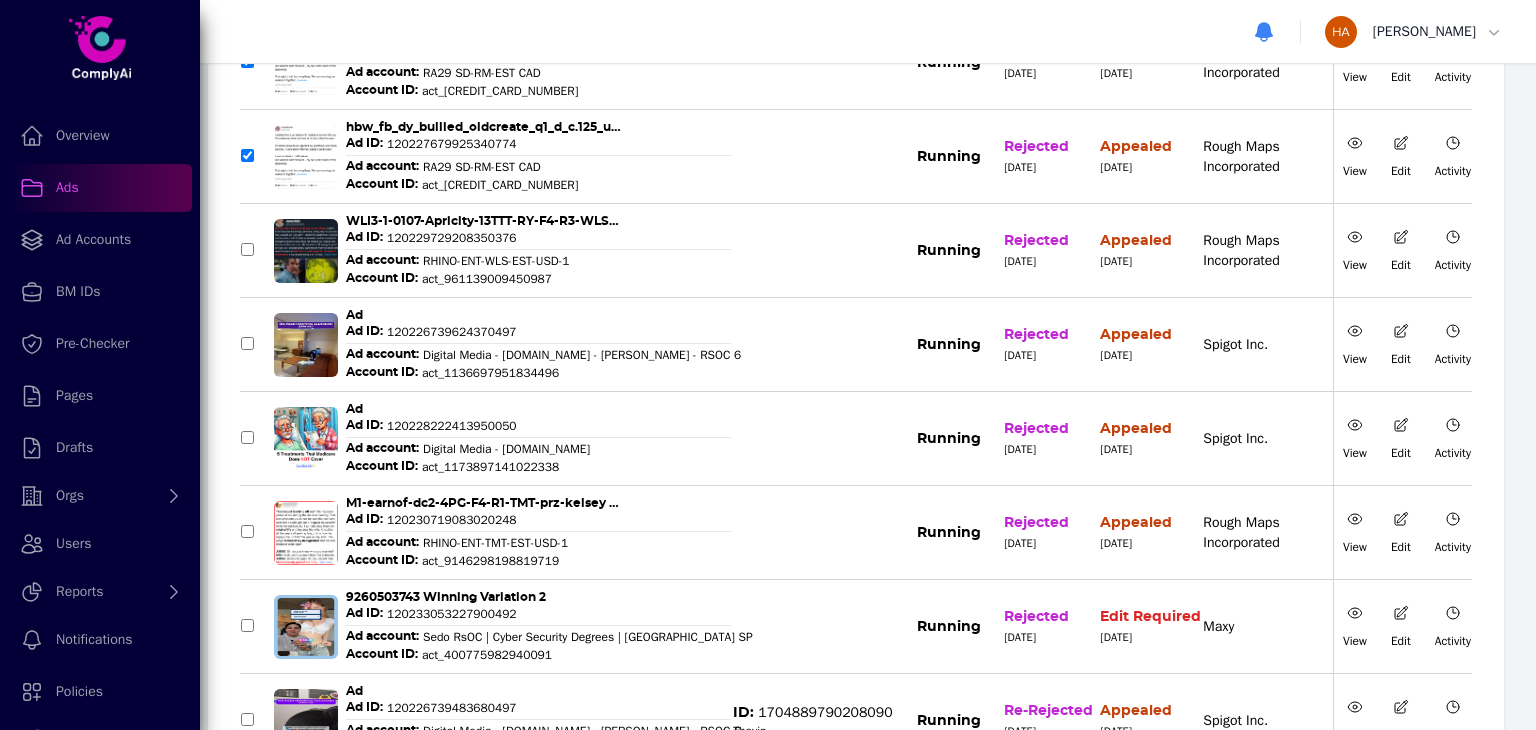 click at bounding box center [247, 249] 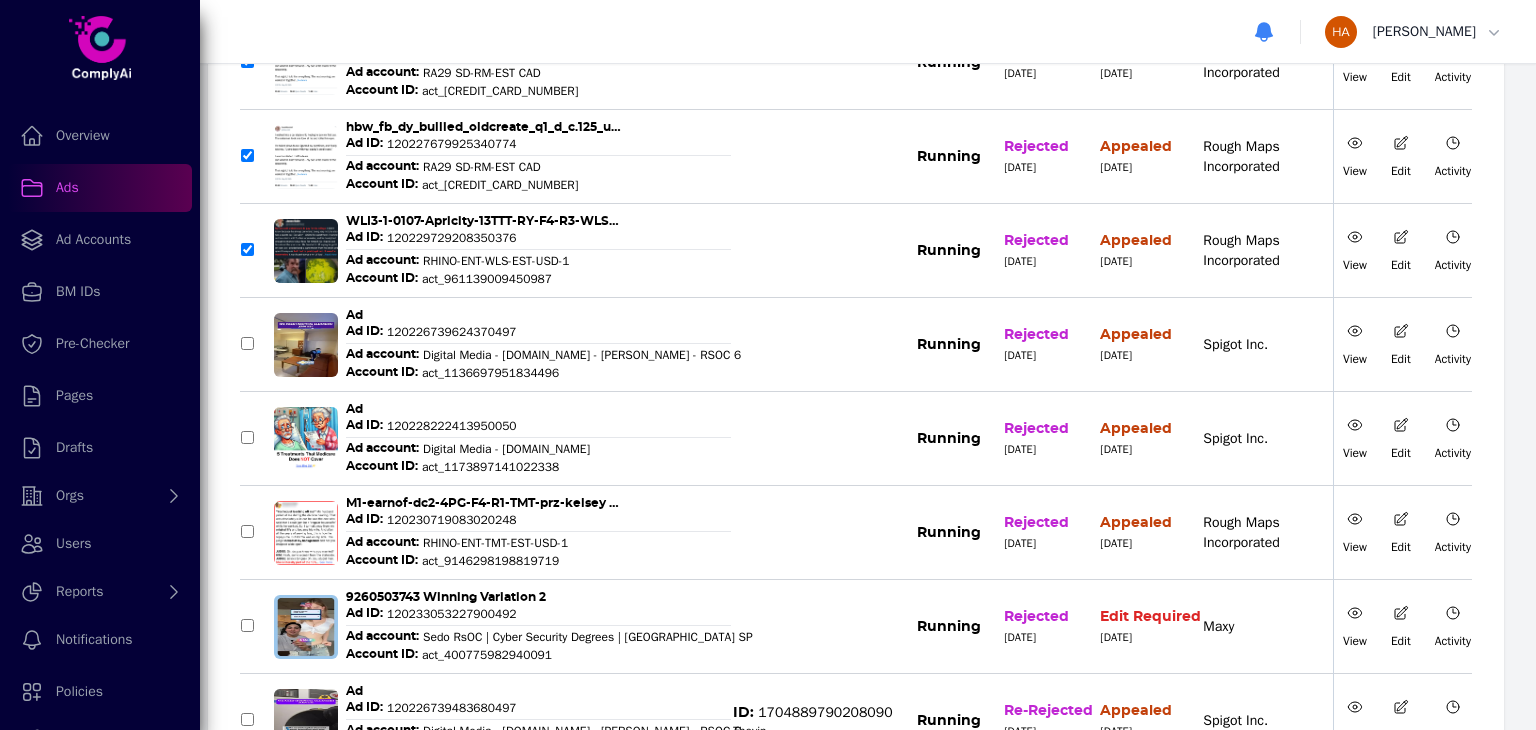 click at bounding box center [247, 531] 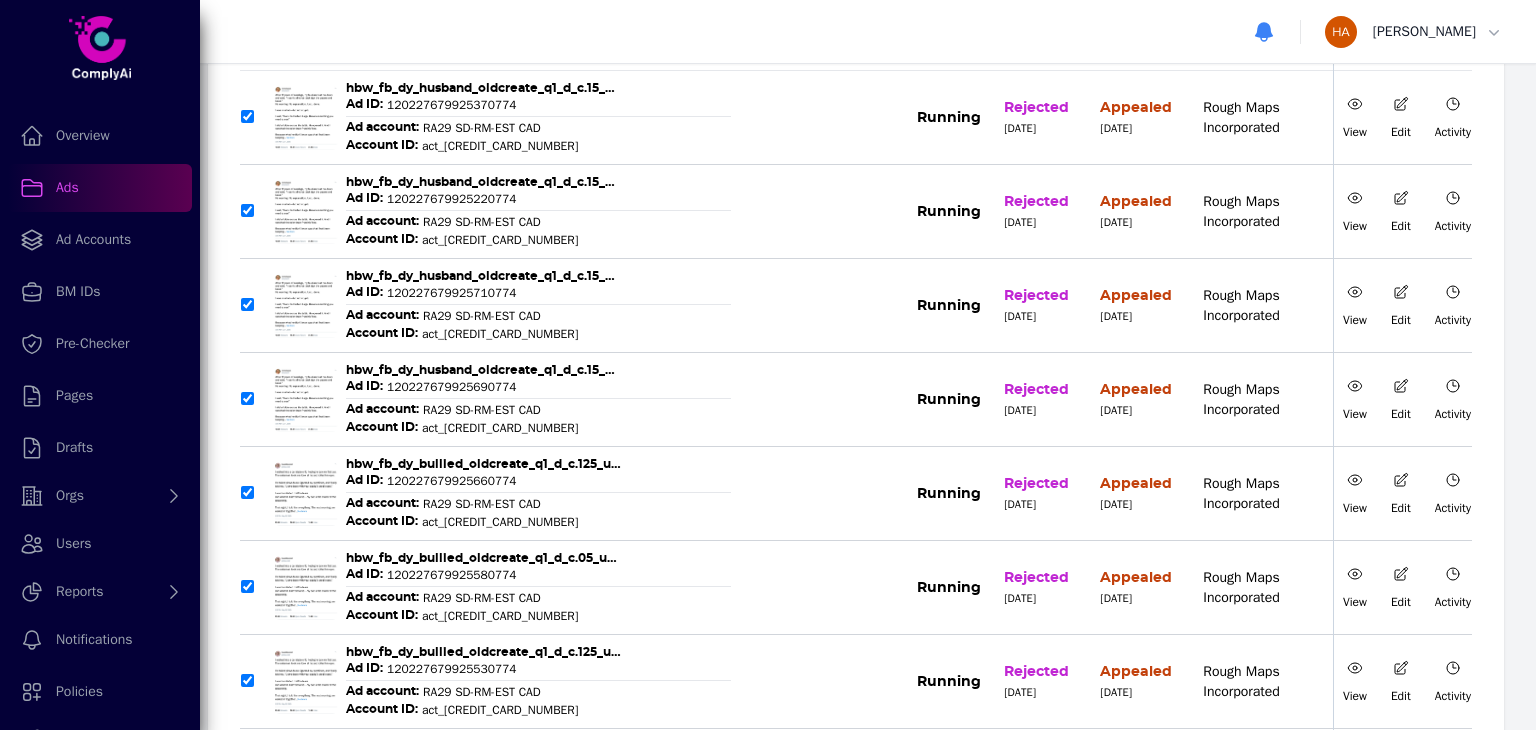 scroll, scrollTop: 0, scrollLeft: 0, axis: both 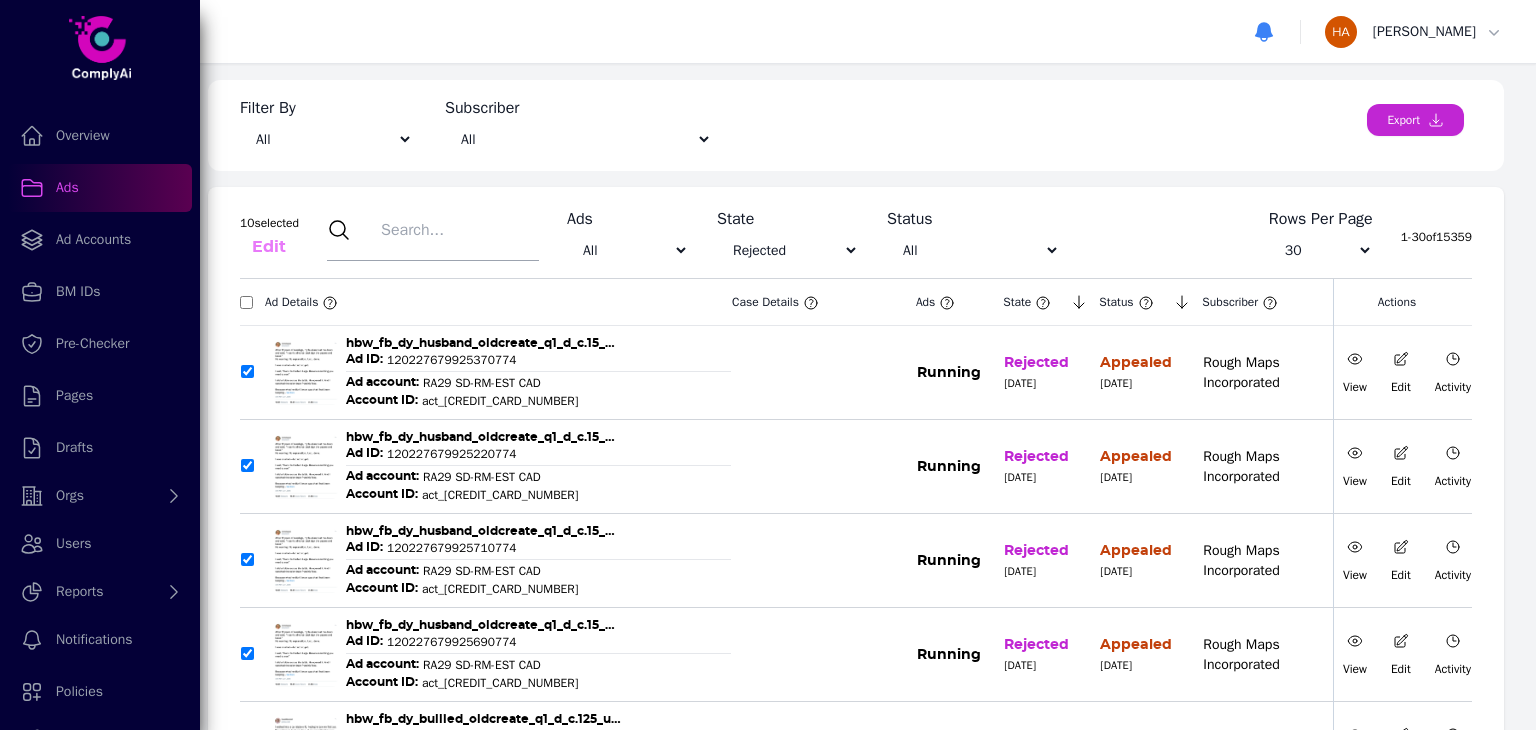 click on "Edit" at bounding box center (269, 247) 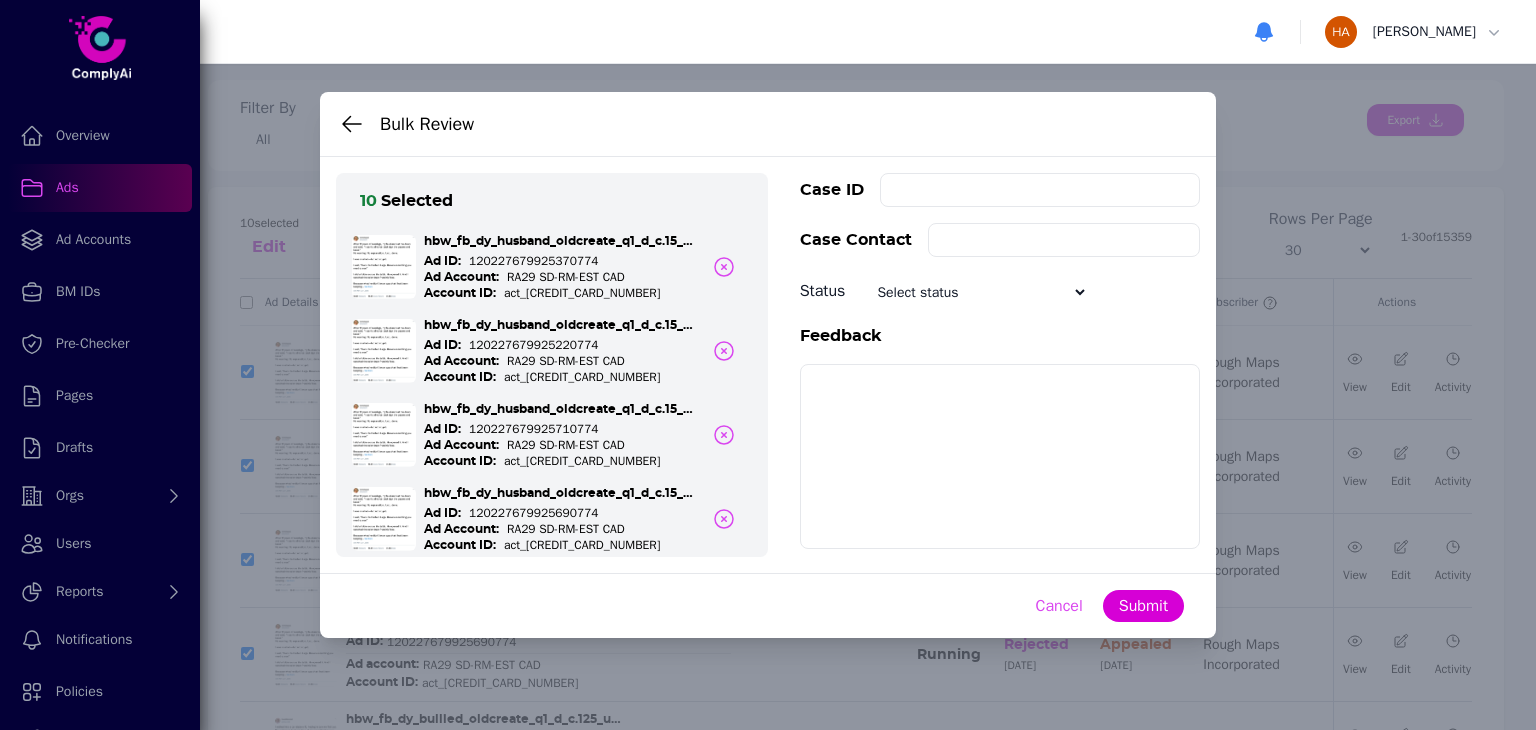 click at bounding box center [1040, 190] 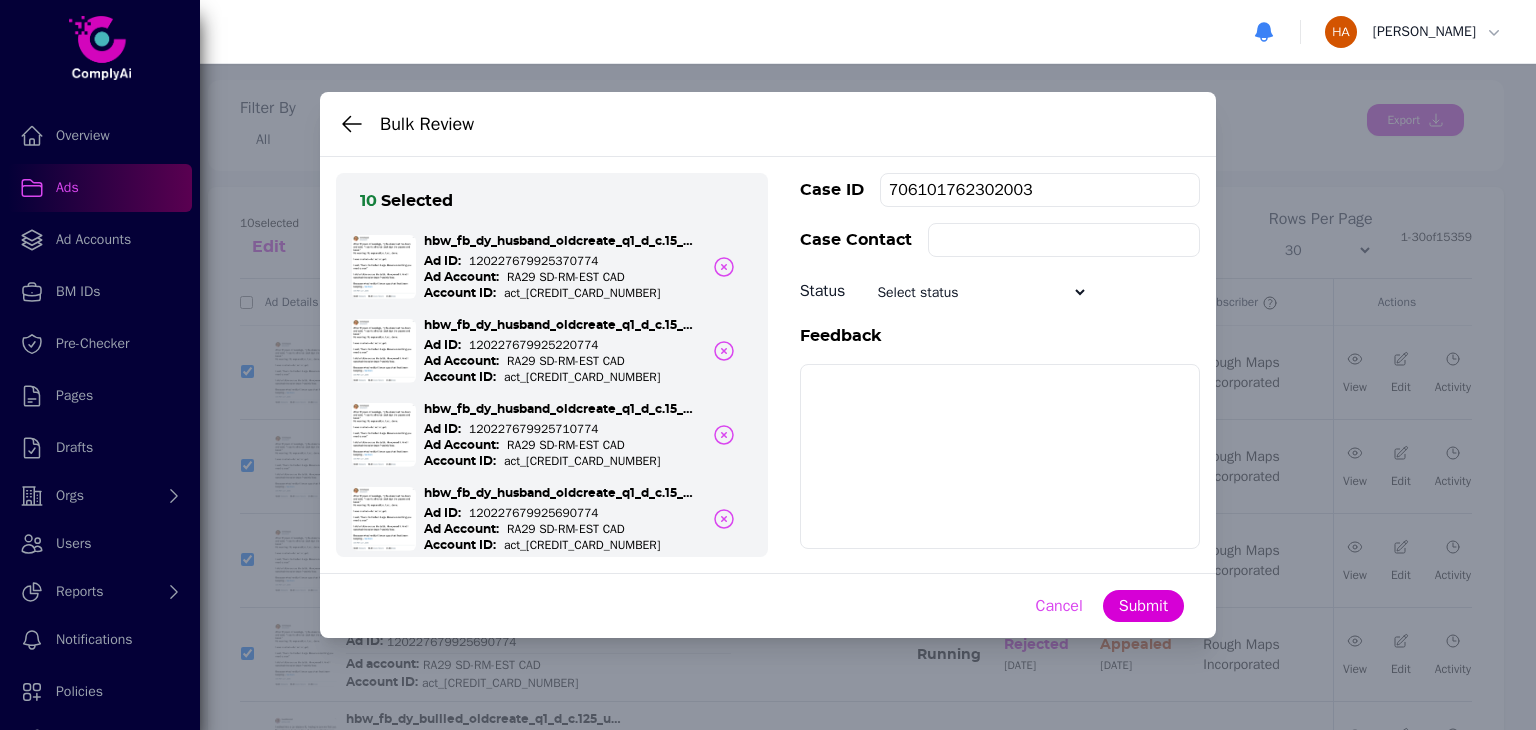 type on "706101762302003" 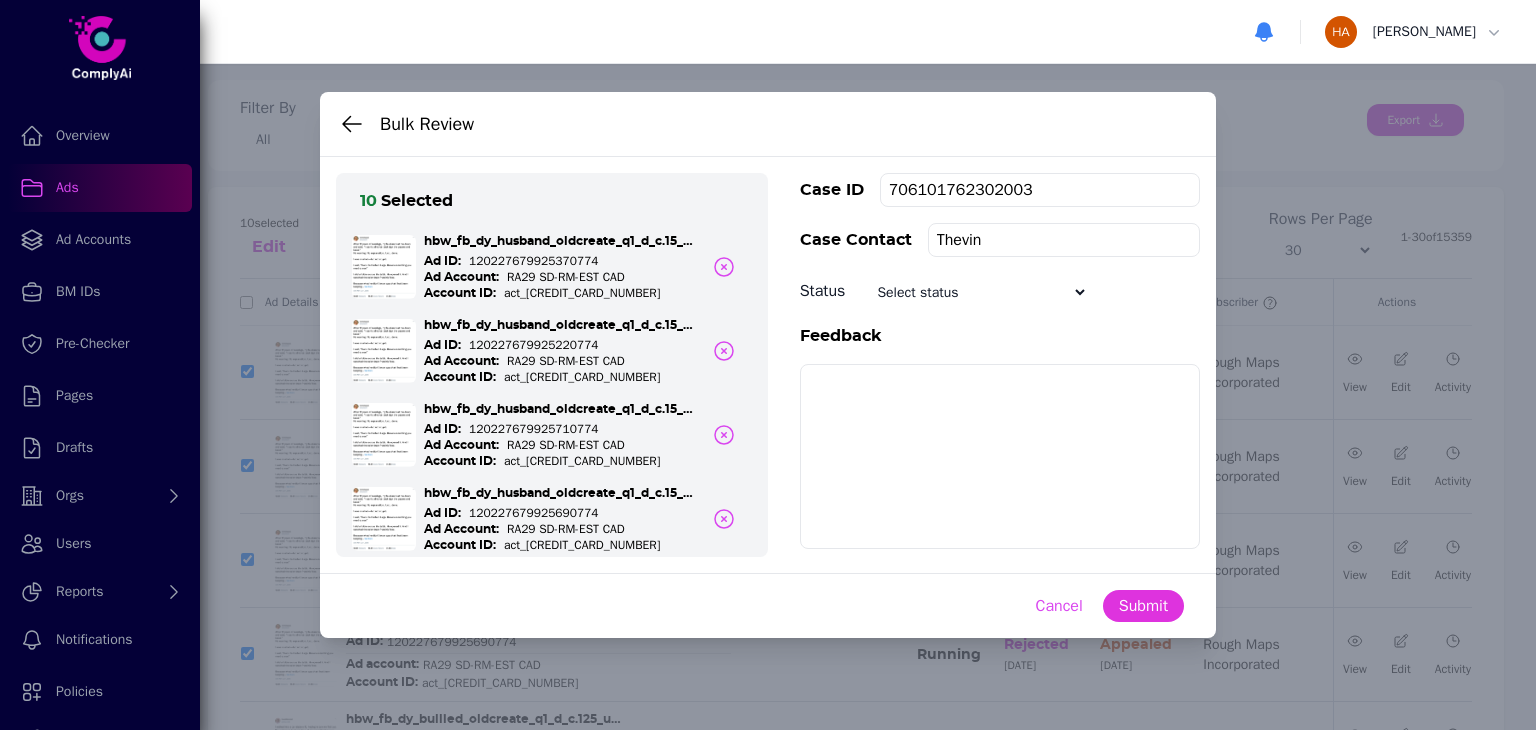 type on "Thevin" 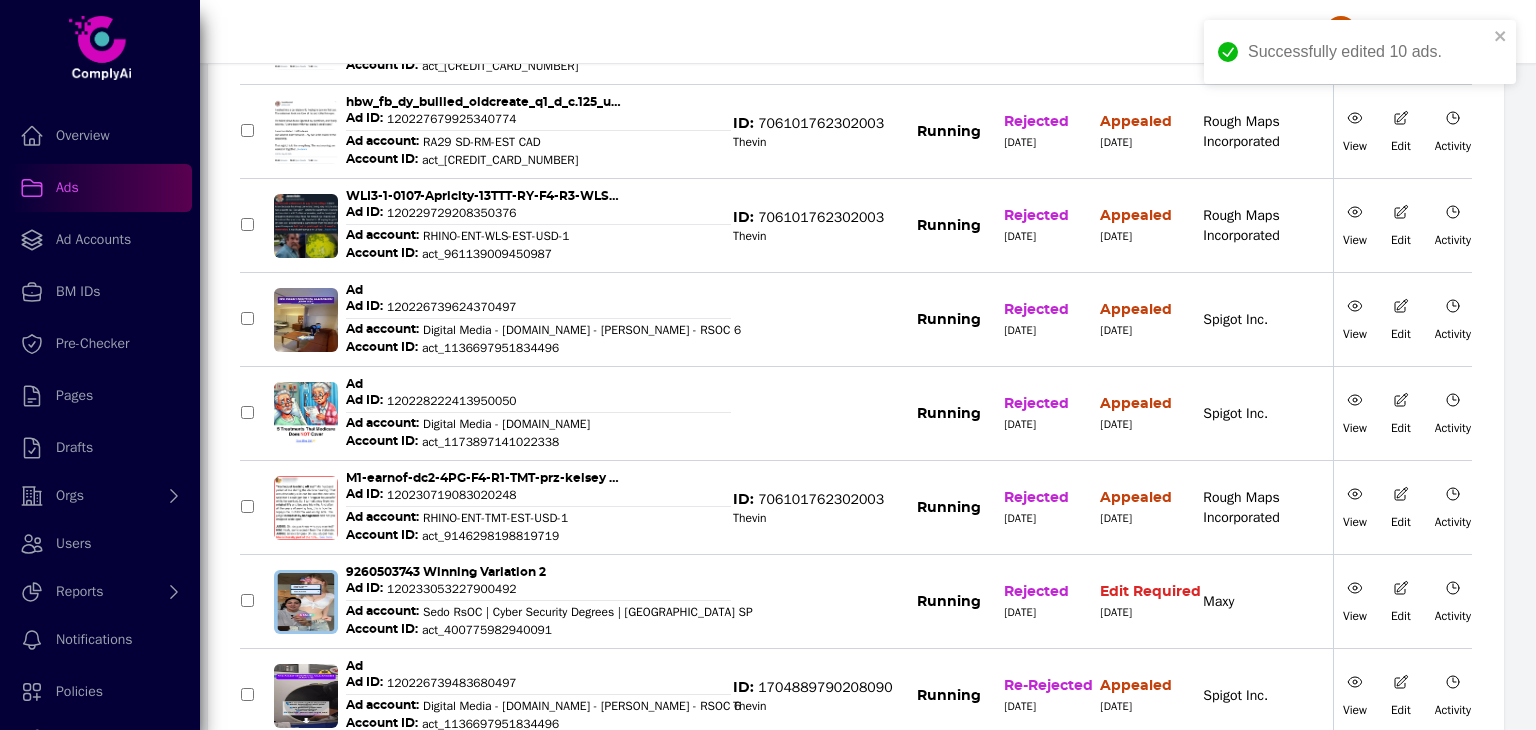 scroll, scrollTop: 900, scrollLeft: 0, axis: vertical 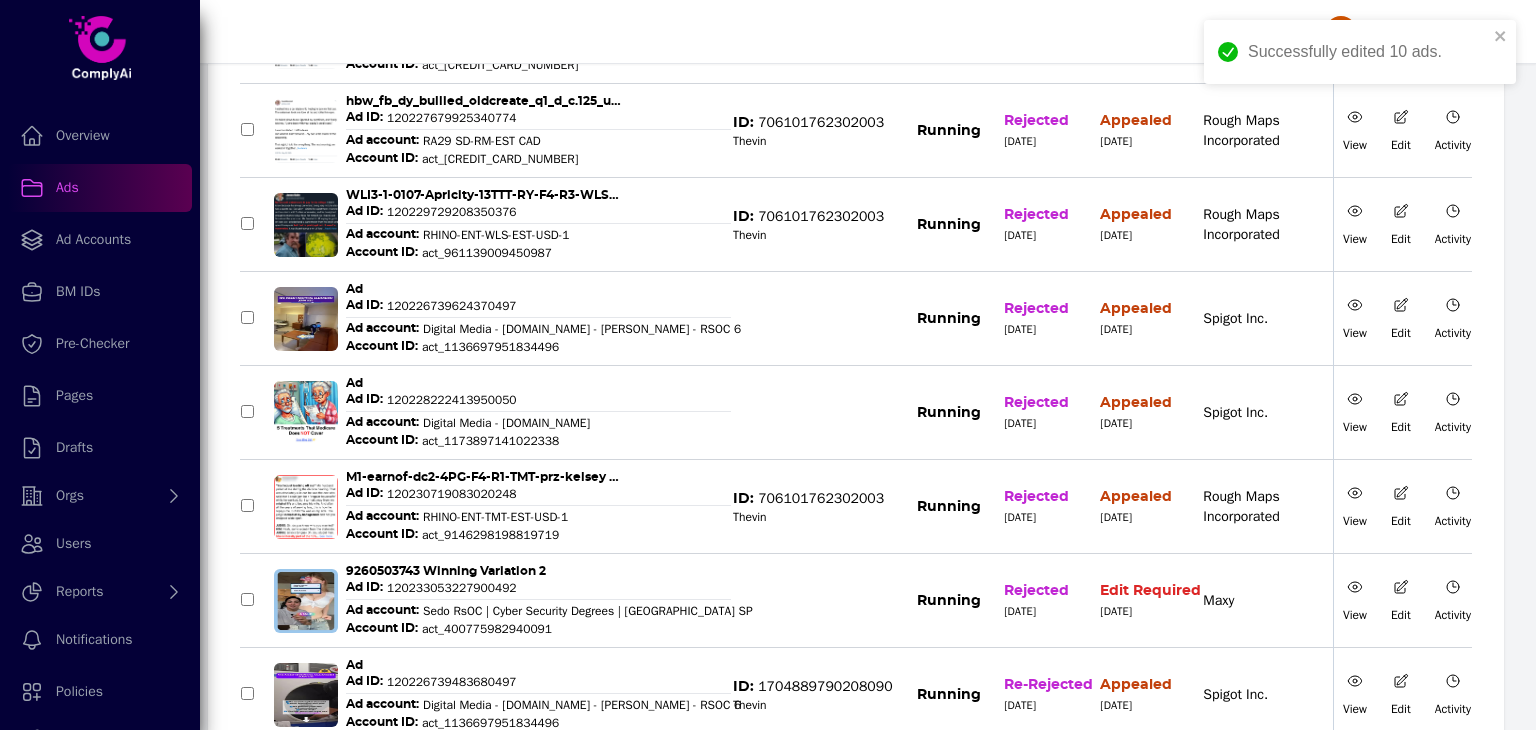 click at bounding box center (247, 317) 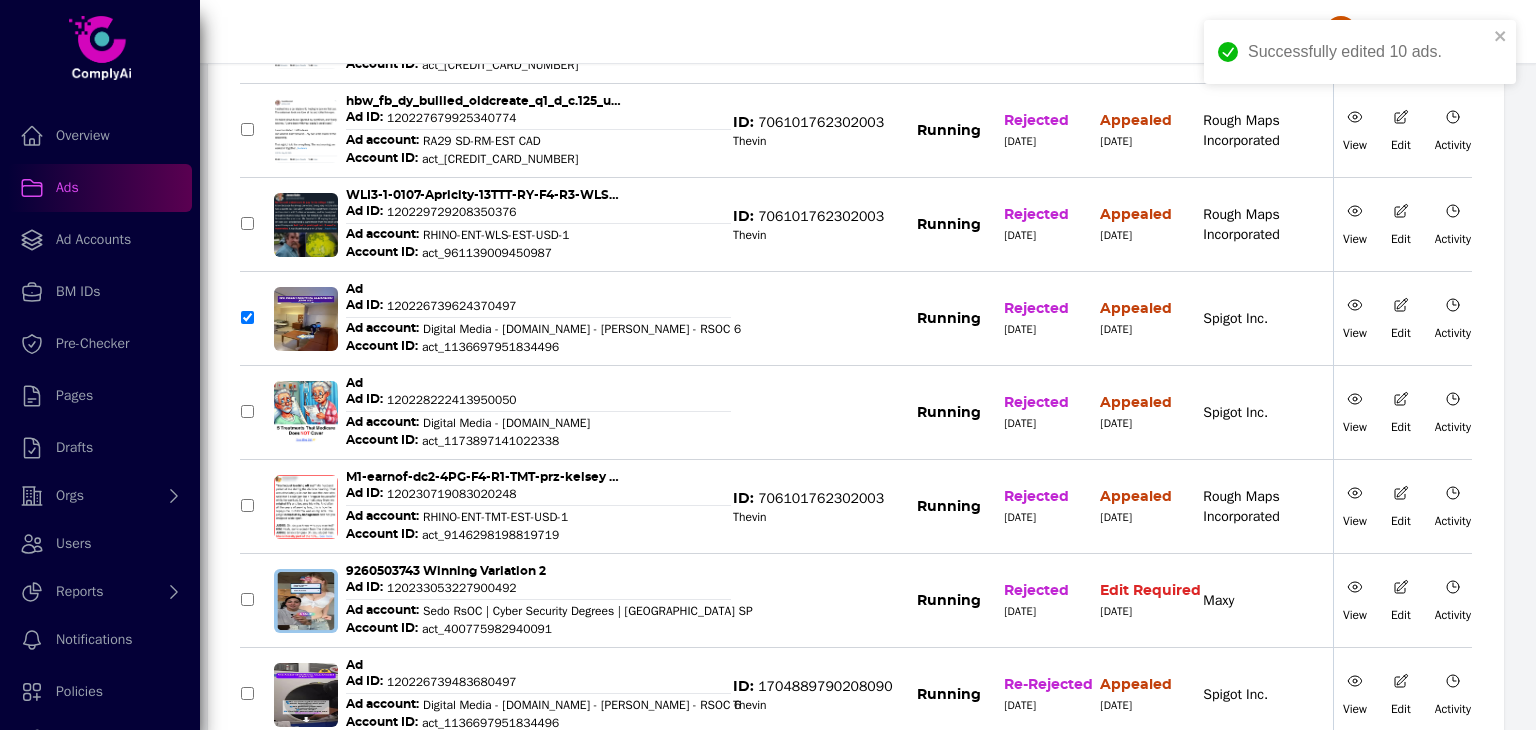 click at bounding box center (247, 411) 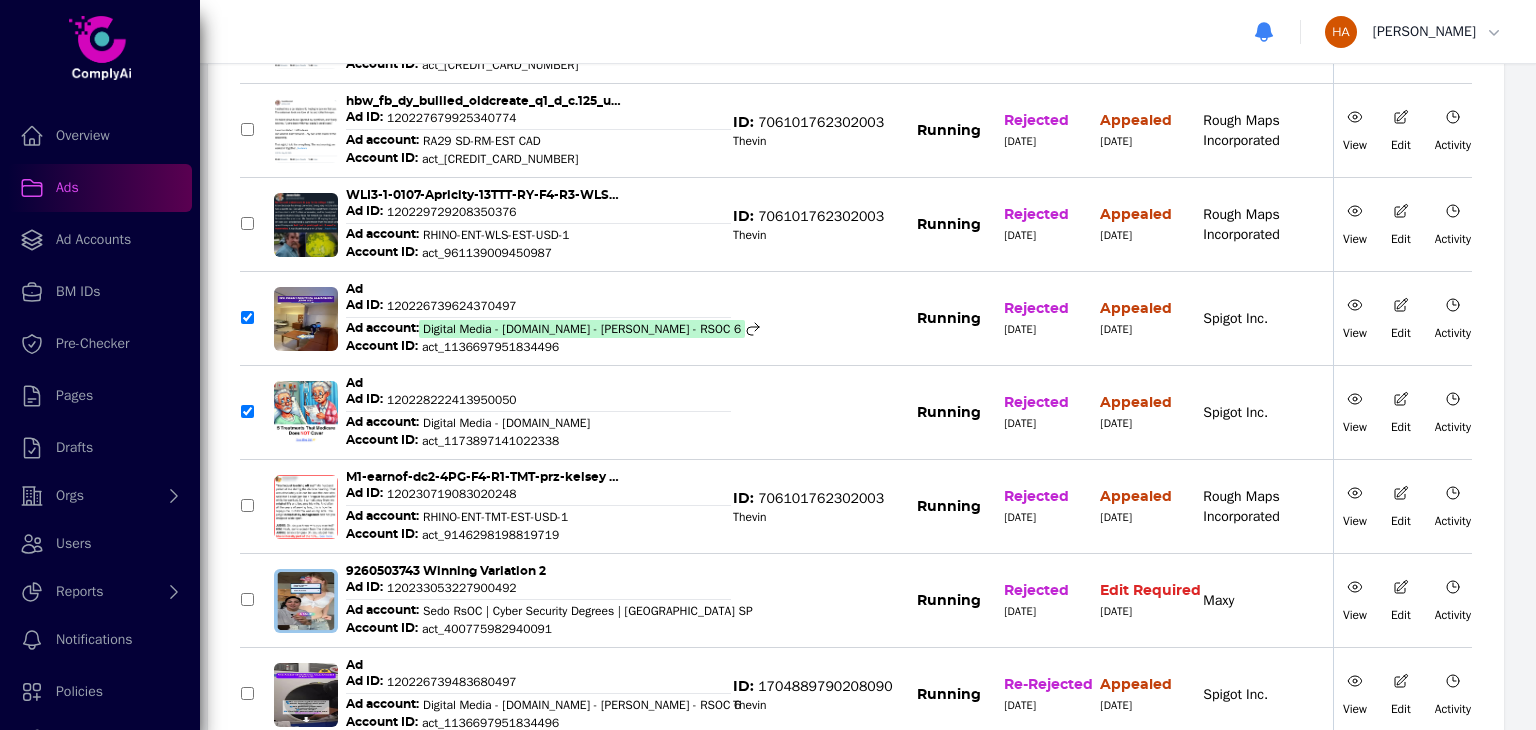 scroll, scrollTop: 0, scrollLeft: 0, axis: both 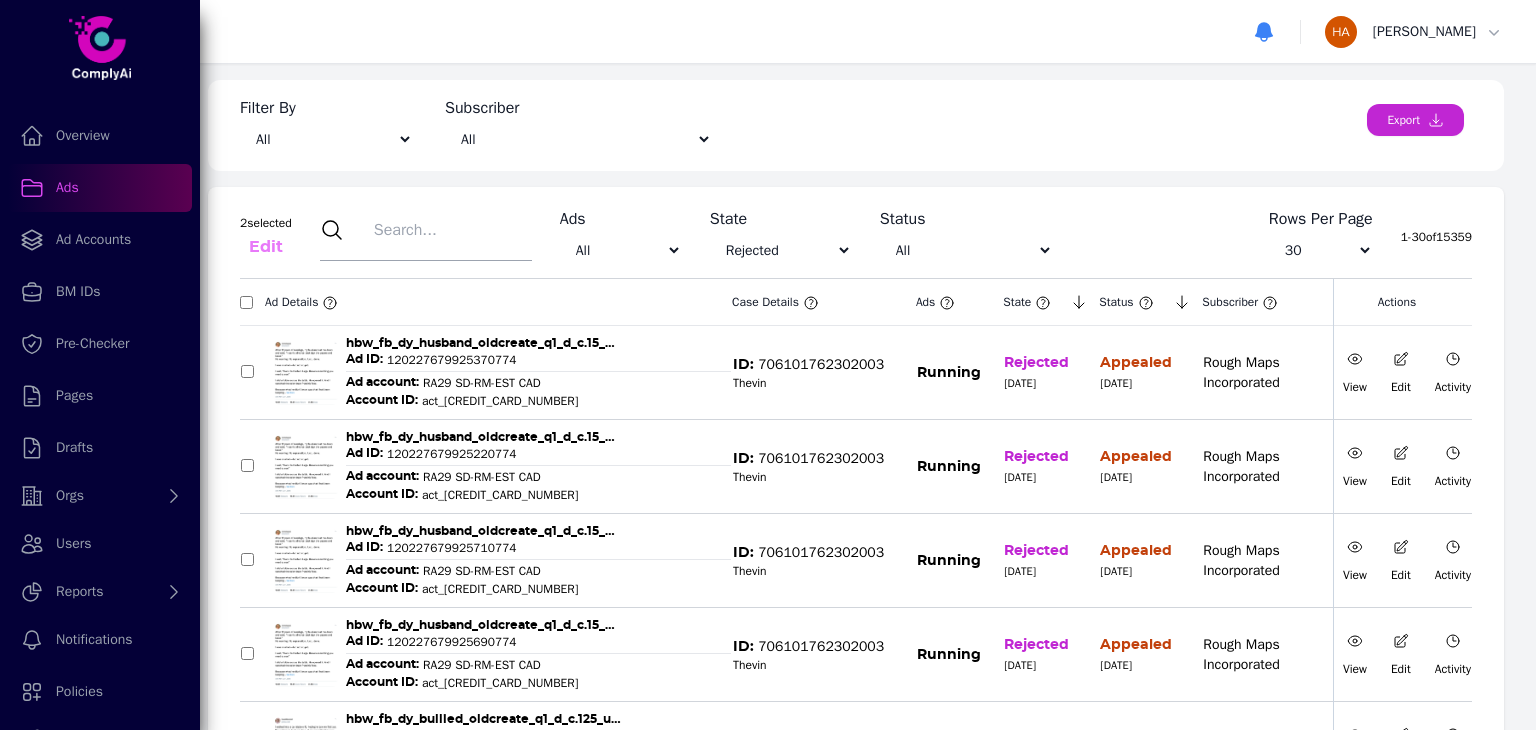 click on "Edit" at bounding box center (266, 247) 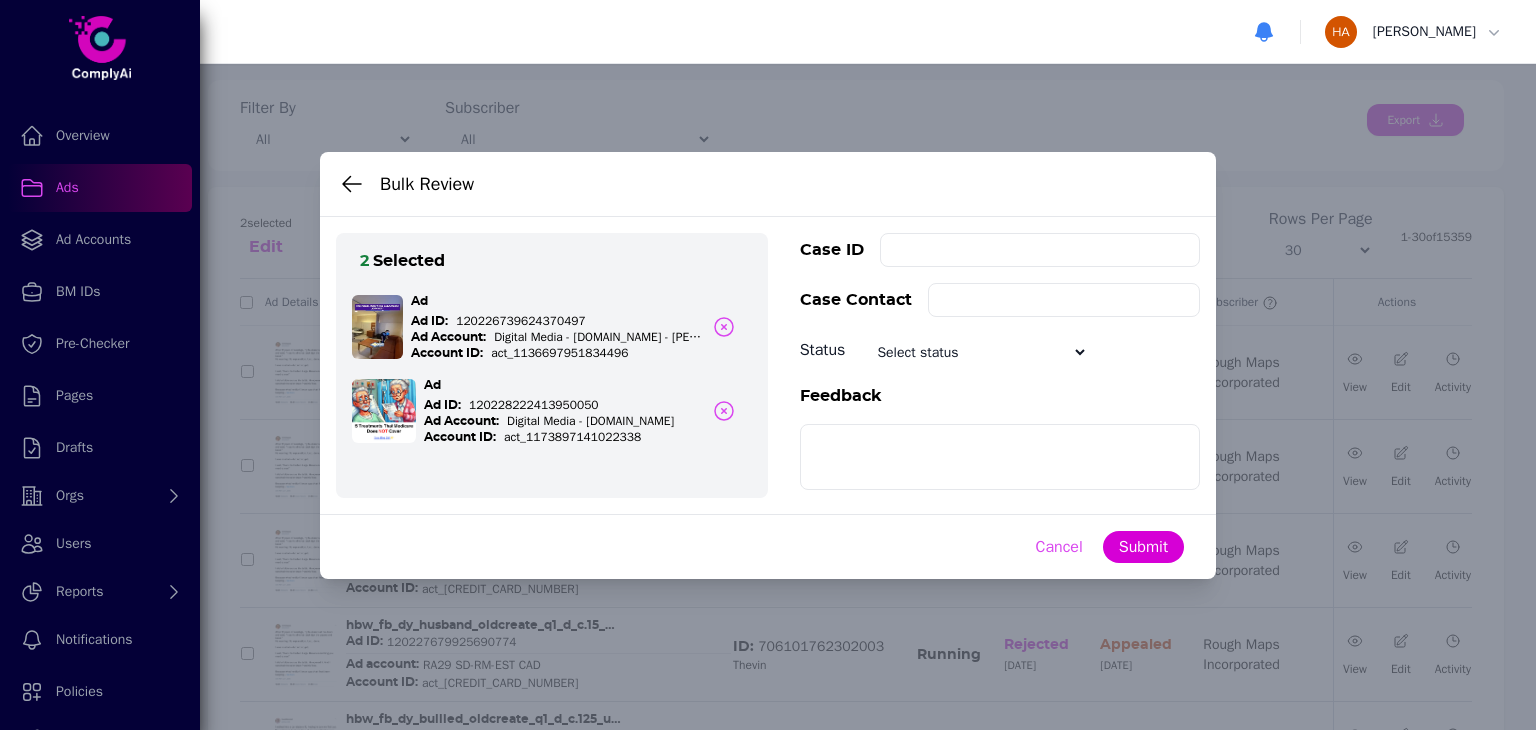 click at bounding box center (1040, 250) 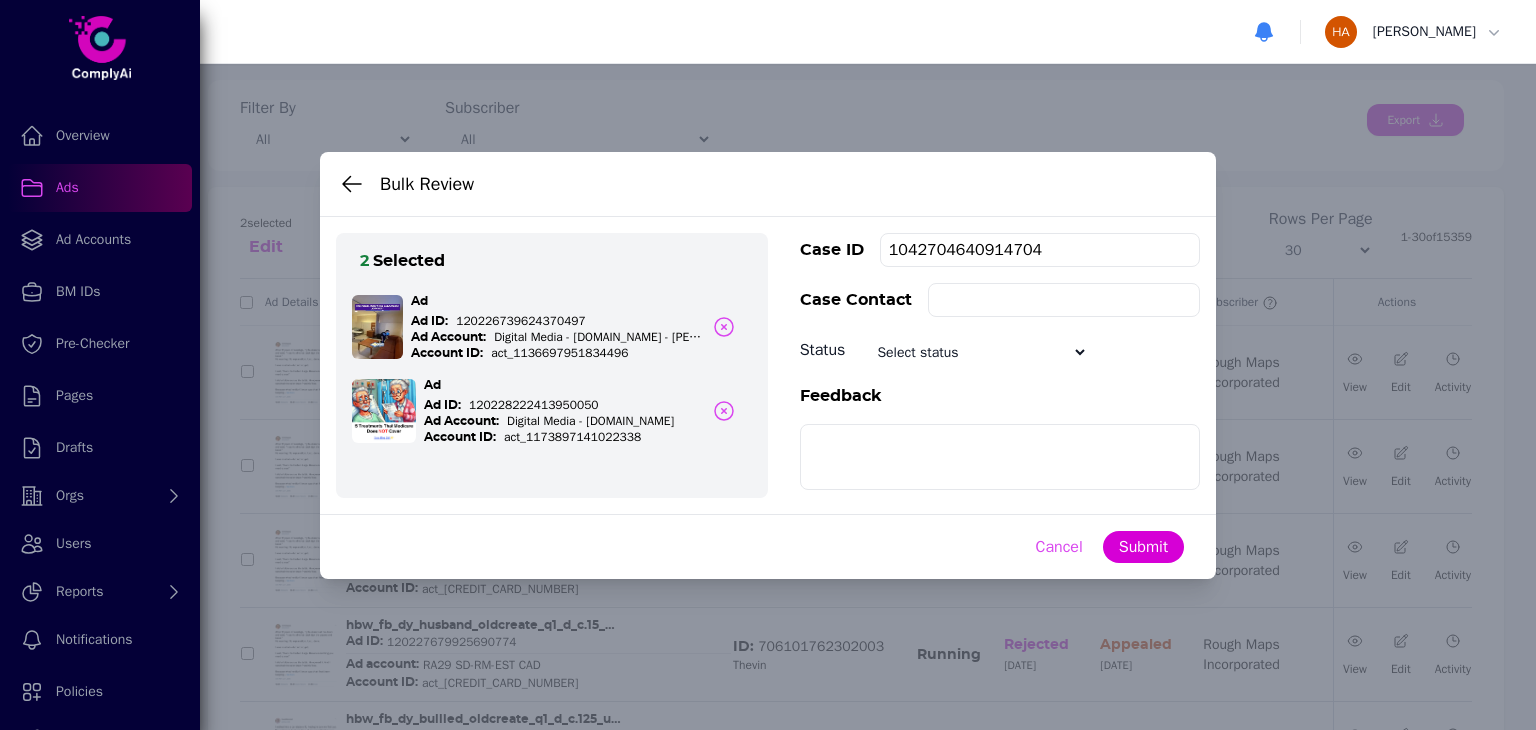 type on "1042704640914704" 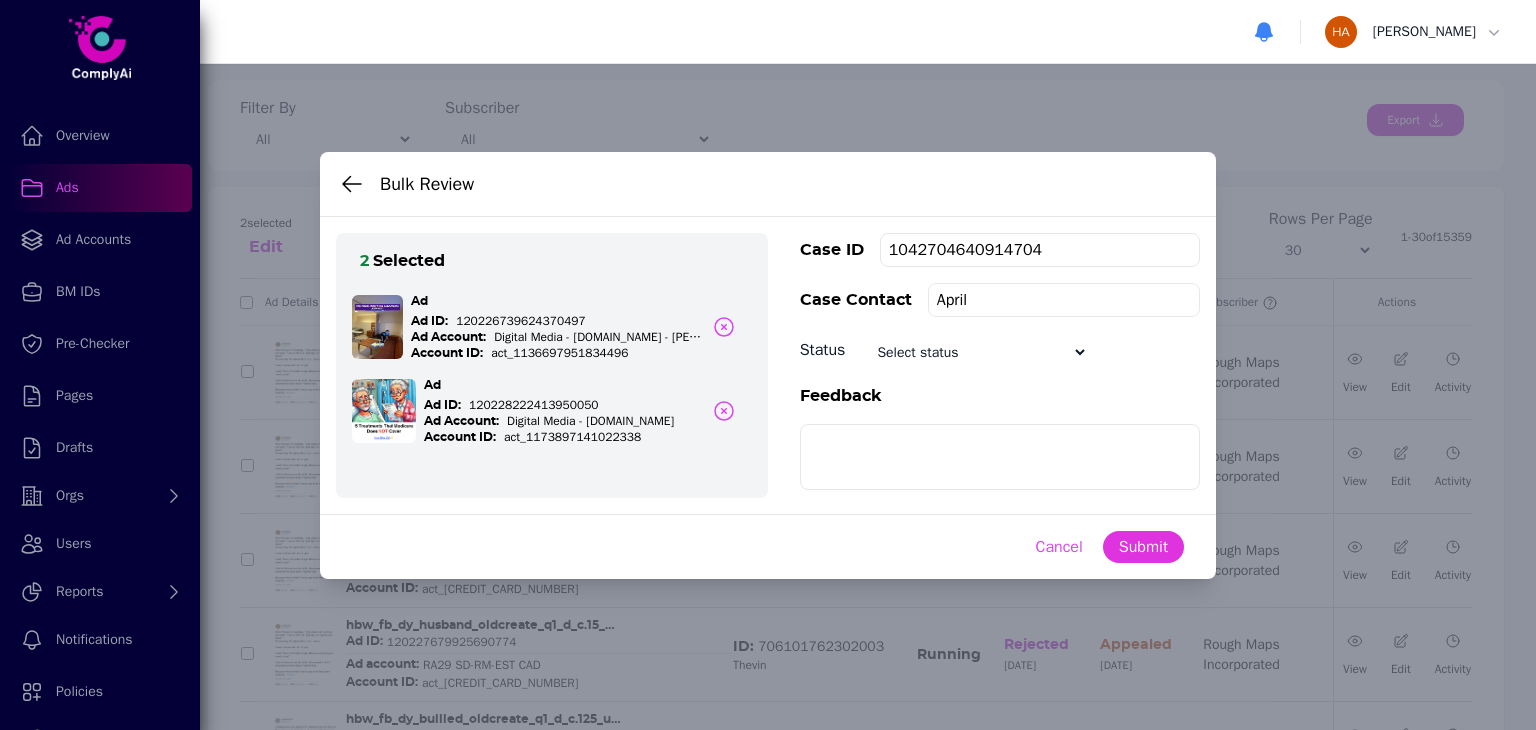 type on "April" 